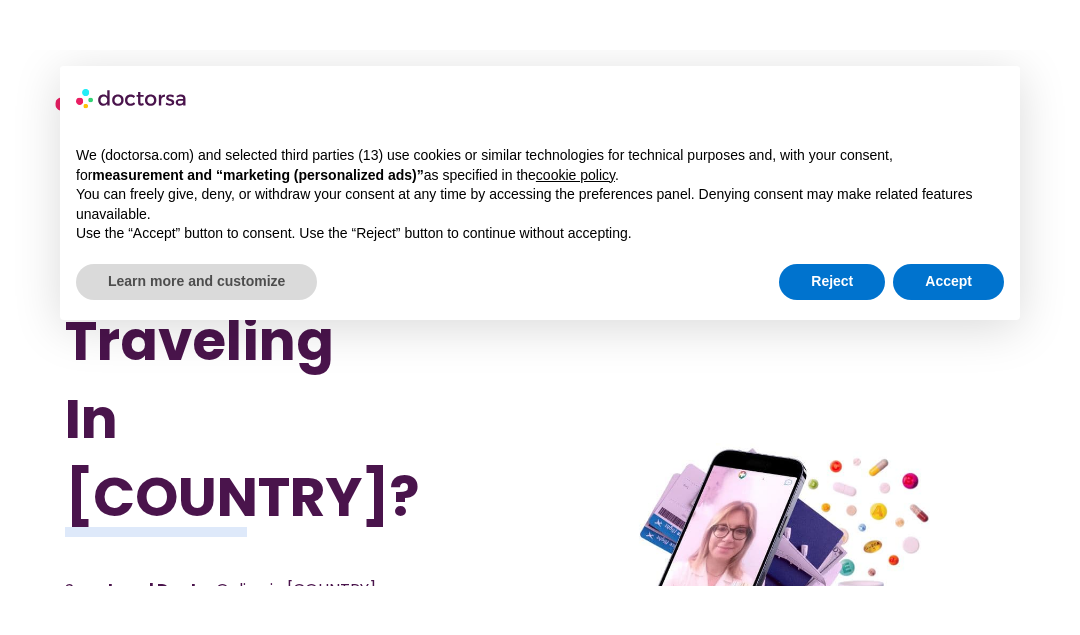scroll, scrollTop: 0, scrollLeft: 0, axis: both 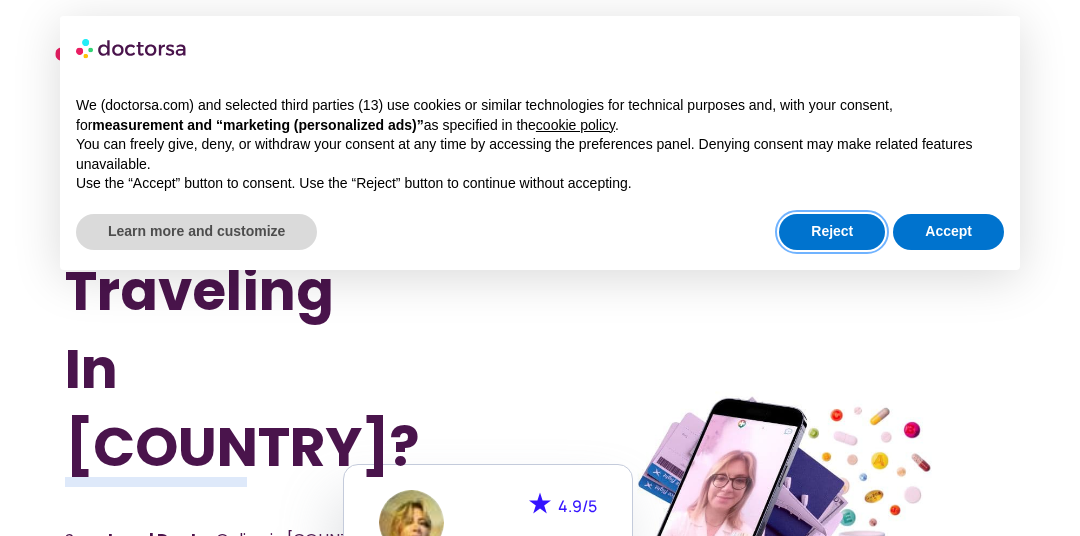 click on "Reject" at bounding box center (832, 232) 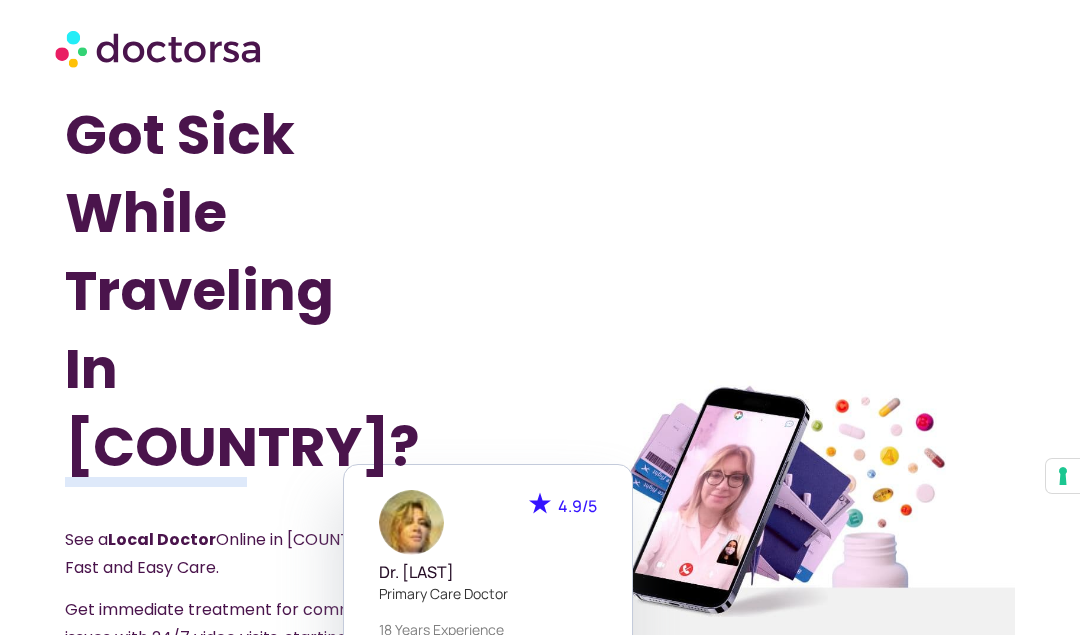 scroll, scrollTop: 159, scrollLeft: 0, axis: vertical 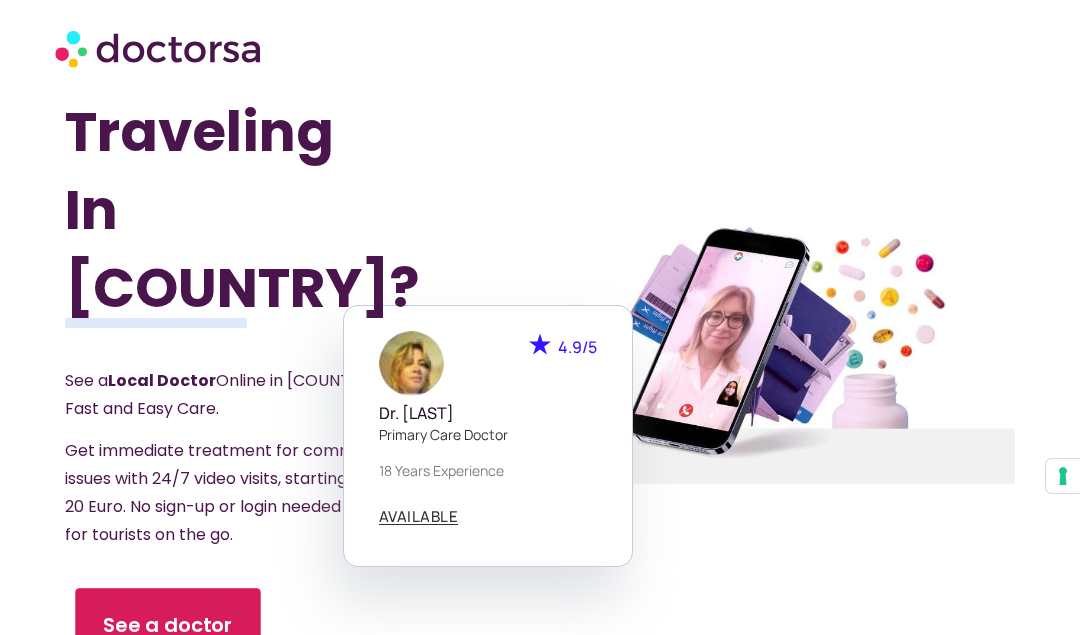 click on "See a doctor" at bounding box center (168, 625) 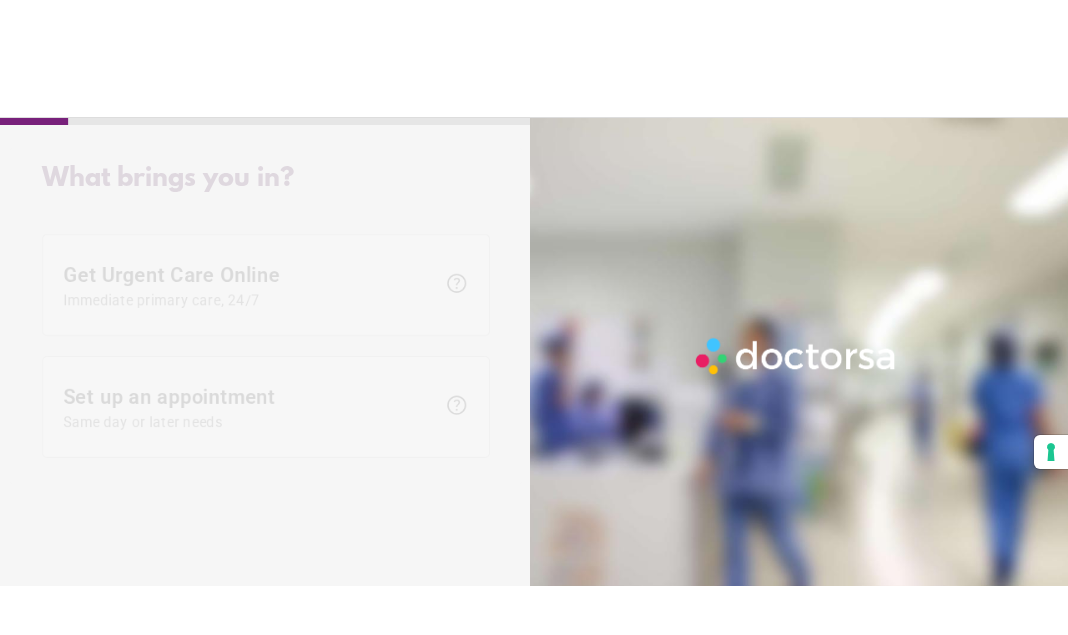 scroll, scrollTop: 0, scrollLeft: 0, axis: both 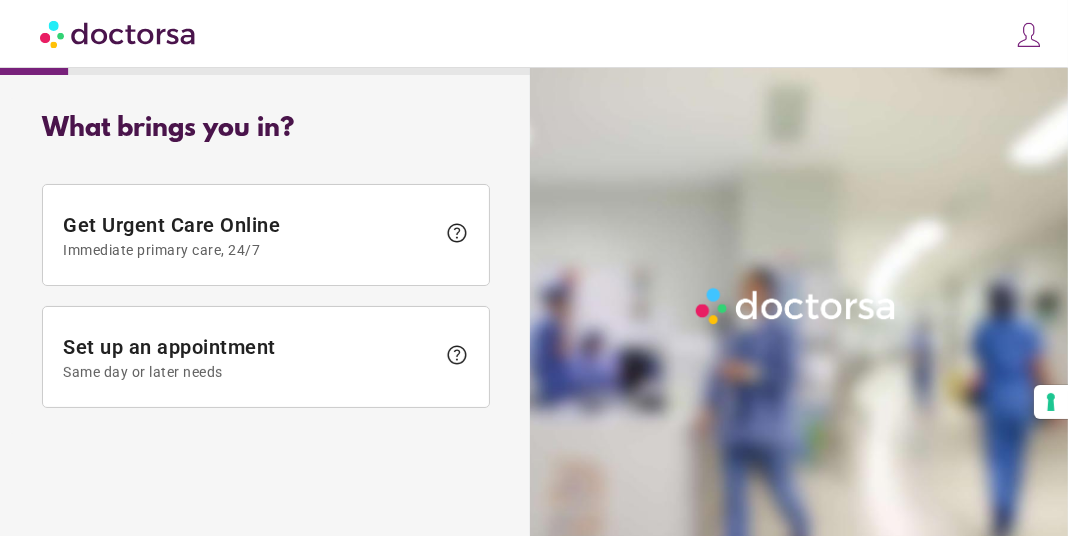 click on "Same day or later needs" at bounding box center (249, 372) 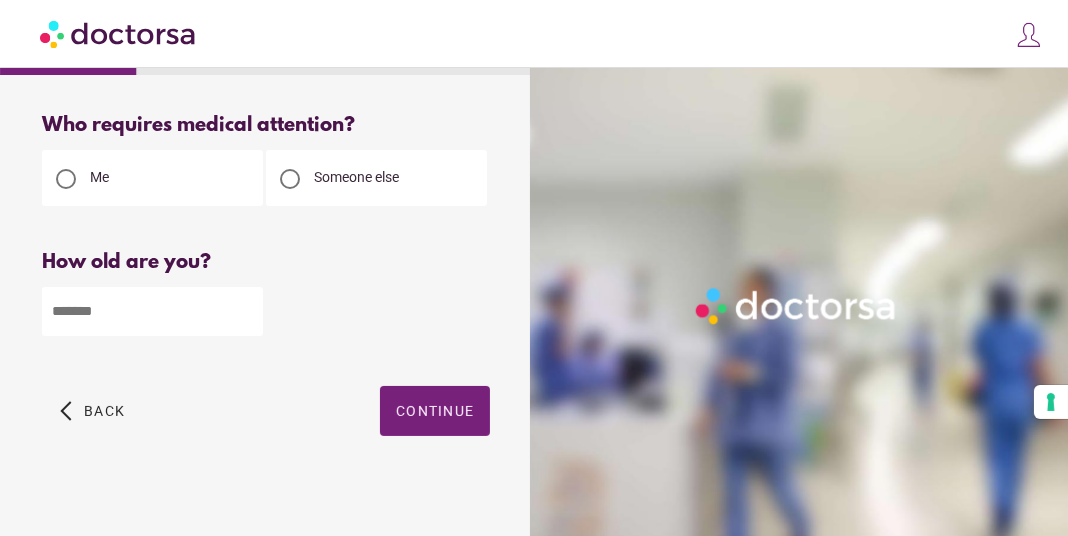click at bounding box center (152, 311) 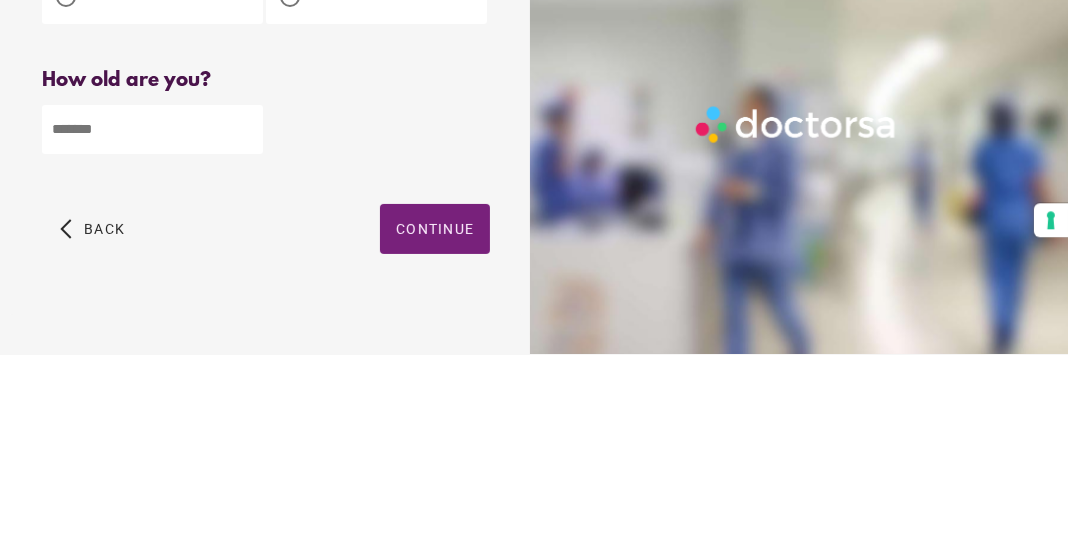 type on "**" 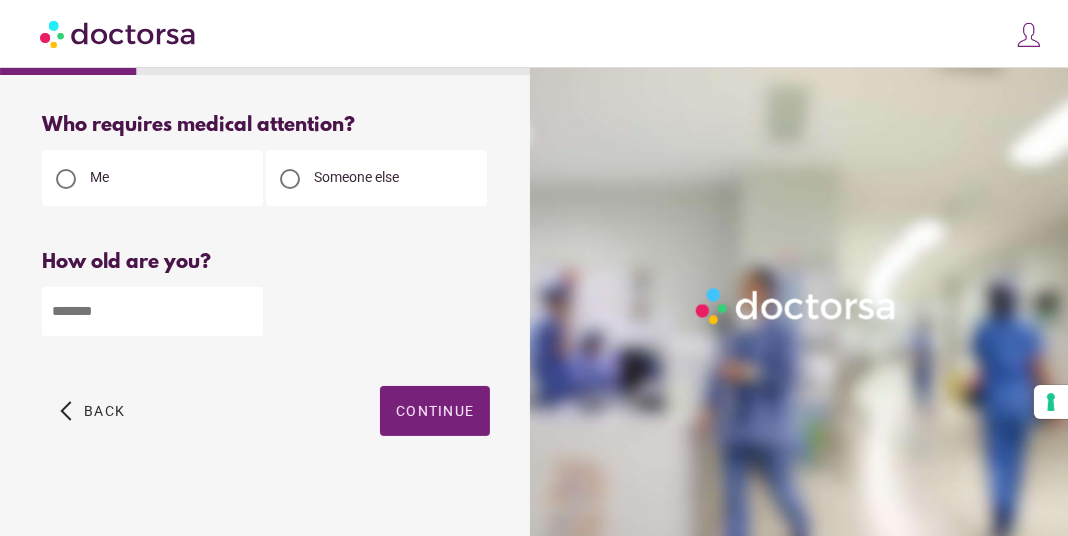 click on "Continue" at bounding box center [435, 411] 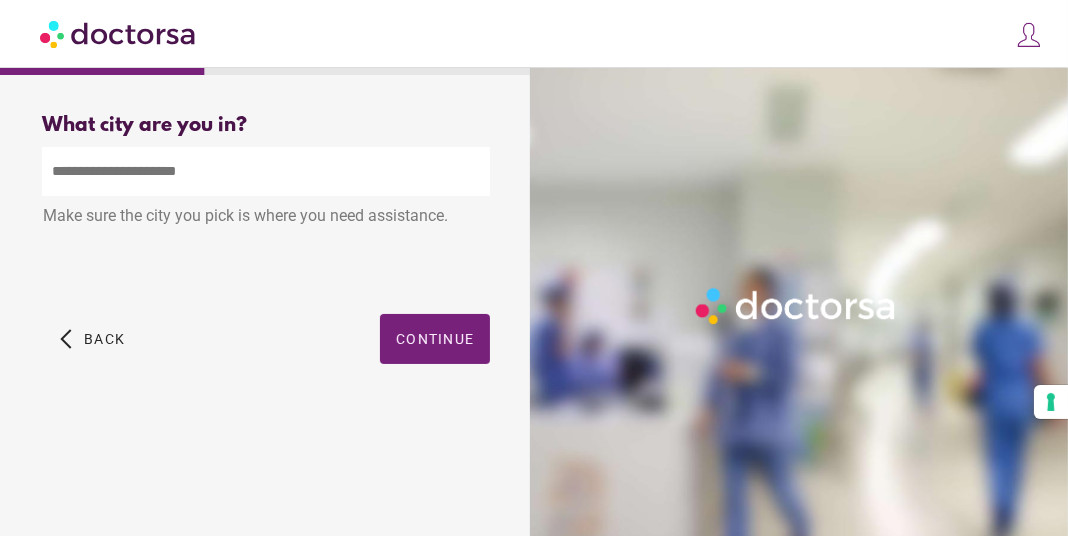 click at bounding box center [266, 171] 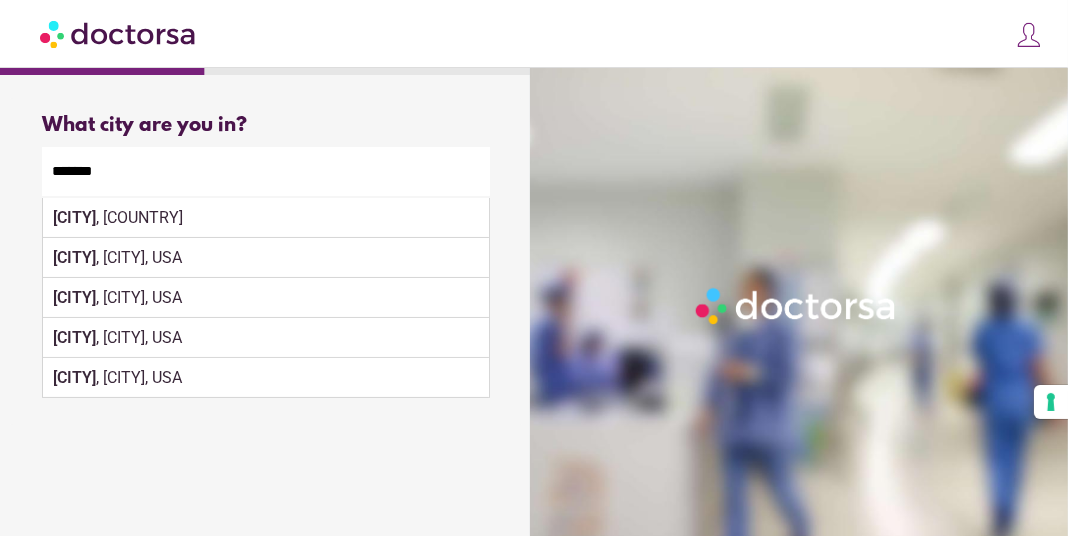click on "[CITY] , [COUNTRY]" at bounding box center [266, 218] 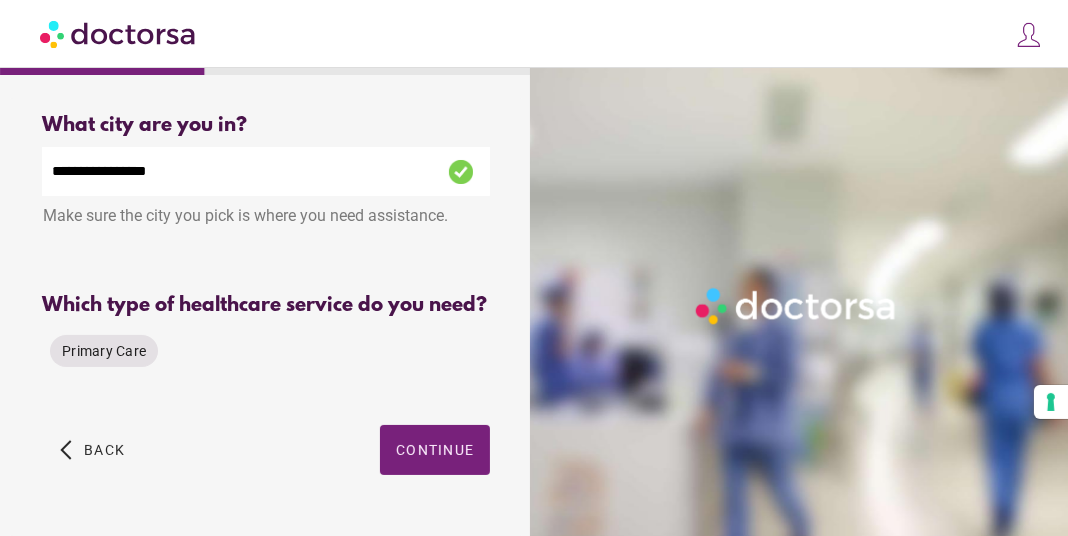 click on "Primary Care" at bounding box center (104, 351) 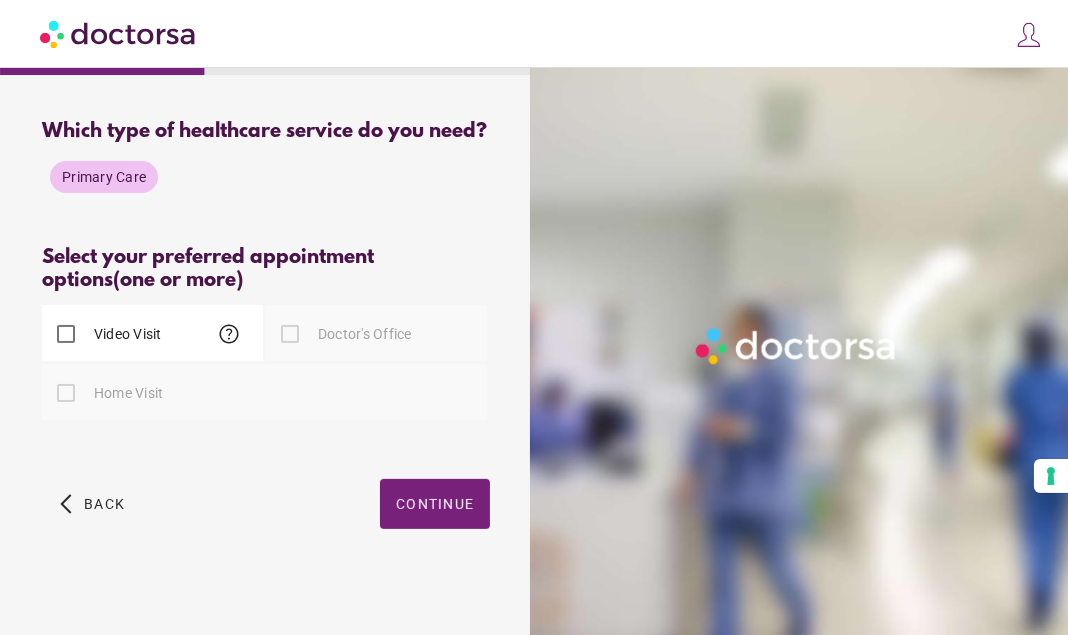 scroll, scrollTop: 177, scrollLeft: 0, axis: vertical 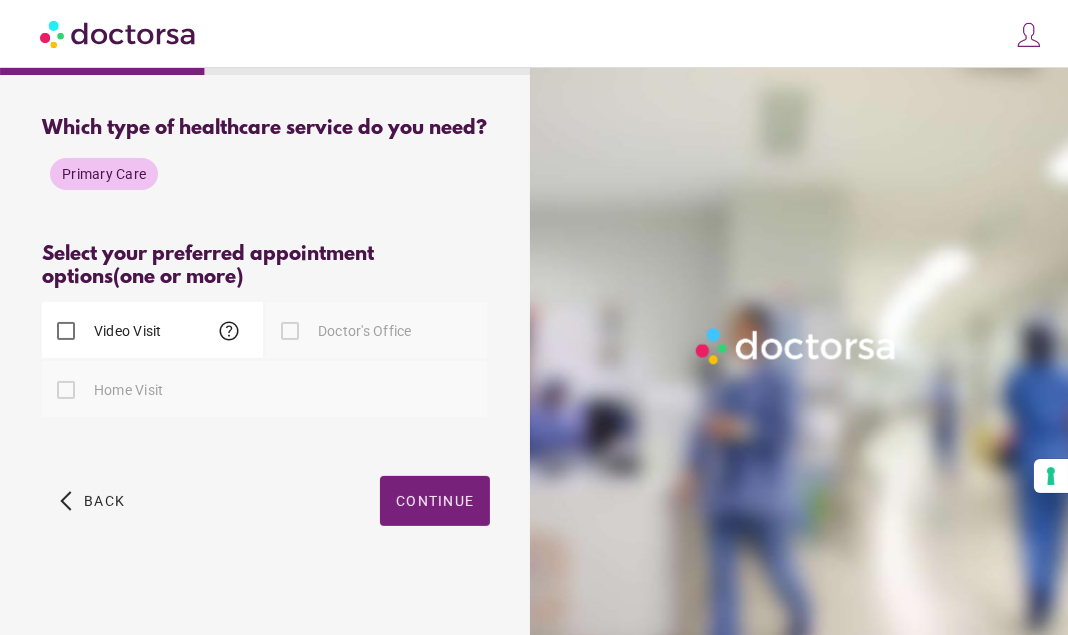 click on "help" at bounding box center (229, 331) 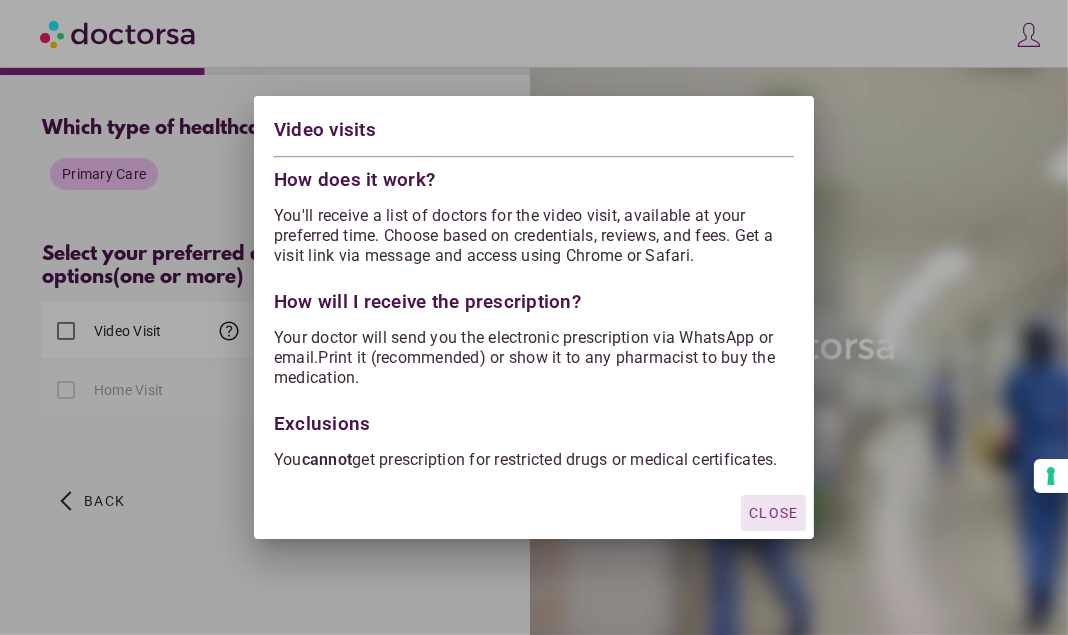 click at bounding box center [534, 317] 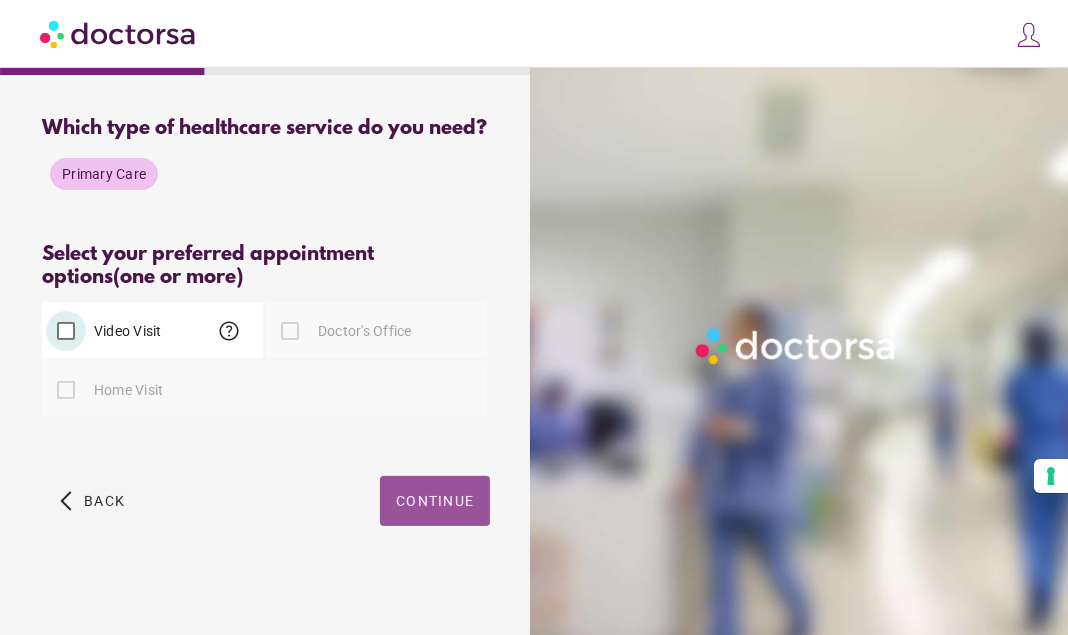 click on "Continue" at bounding box center [435, 501] 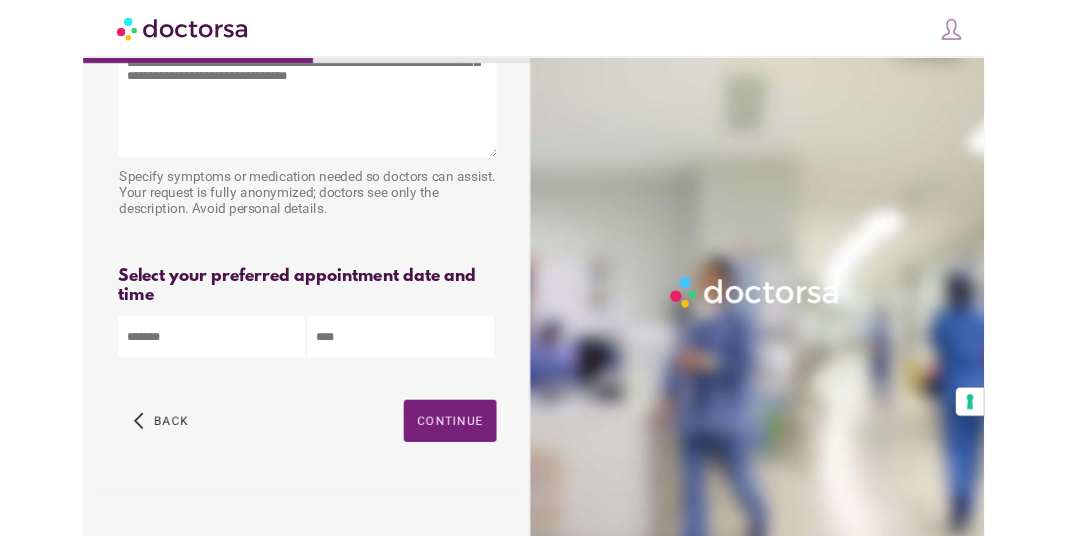 scroll, scrollTop: 0, scrollLeft: 0, axis: both 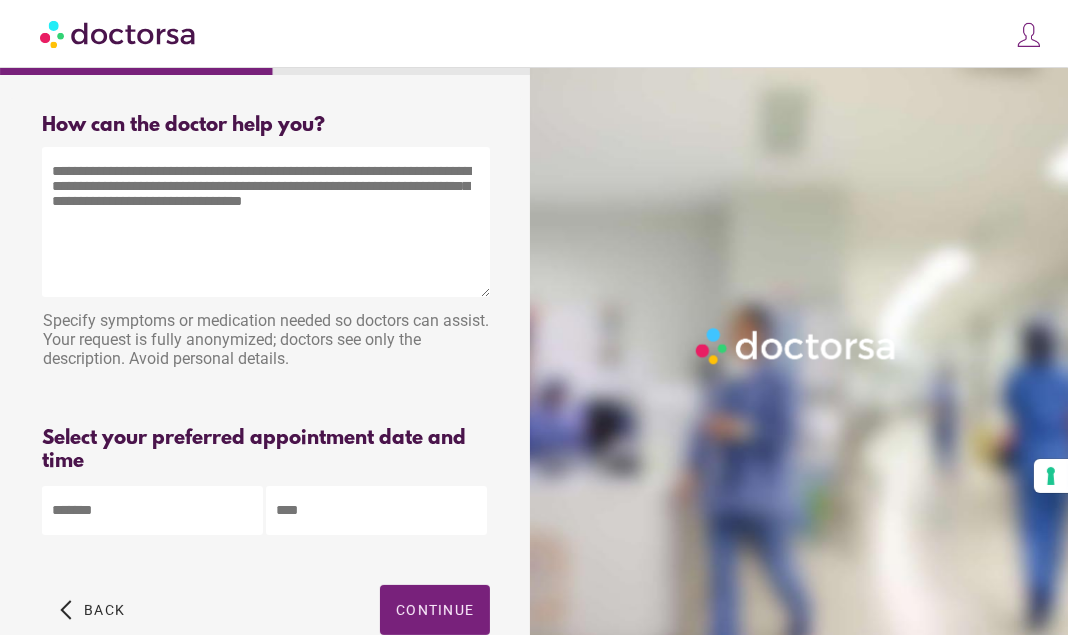 click at bounding box center (266, 222) 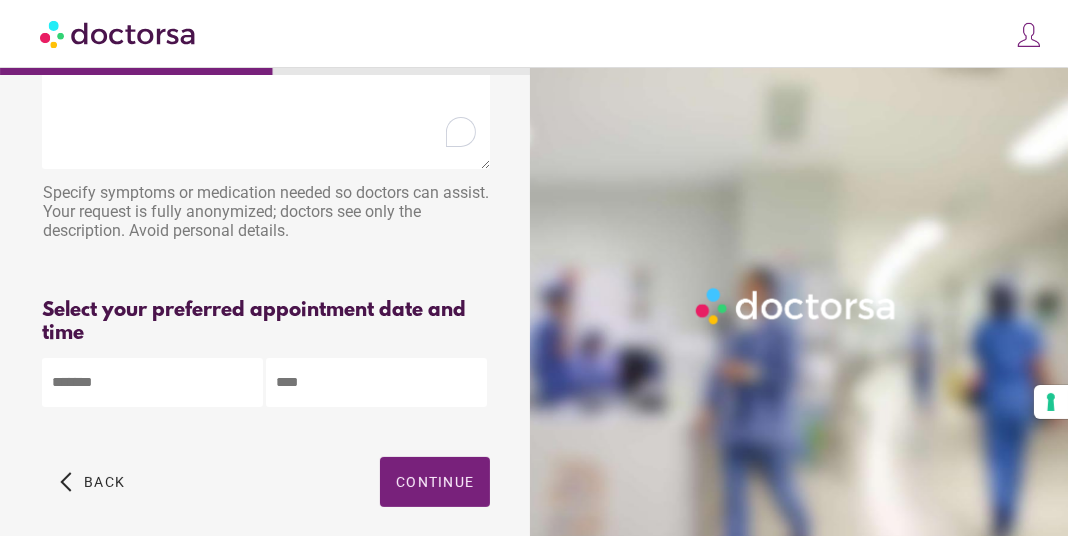 scroll, scrollTop: 131, scrollLeft: 0, axis: vertical 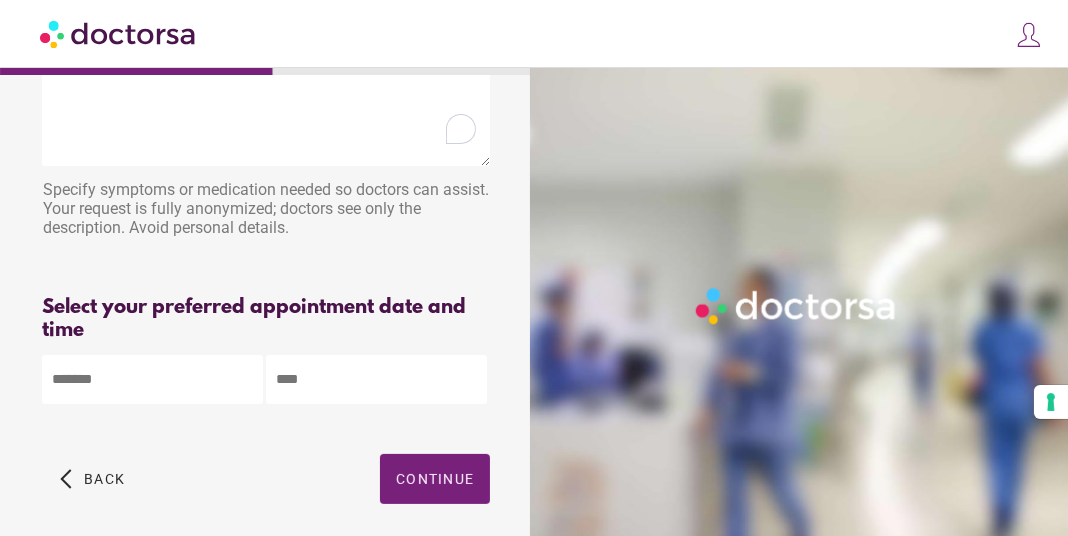 type on "**********" 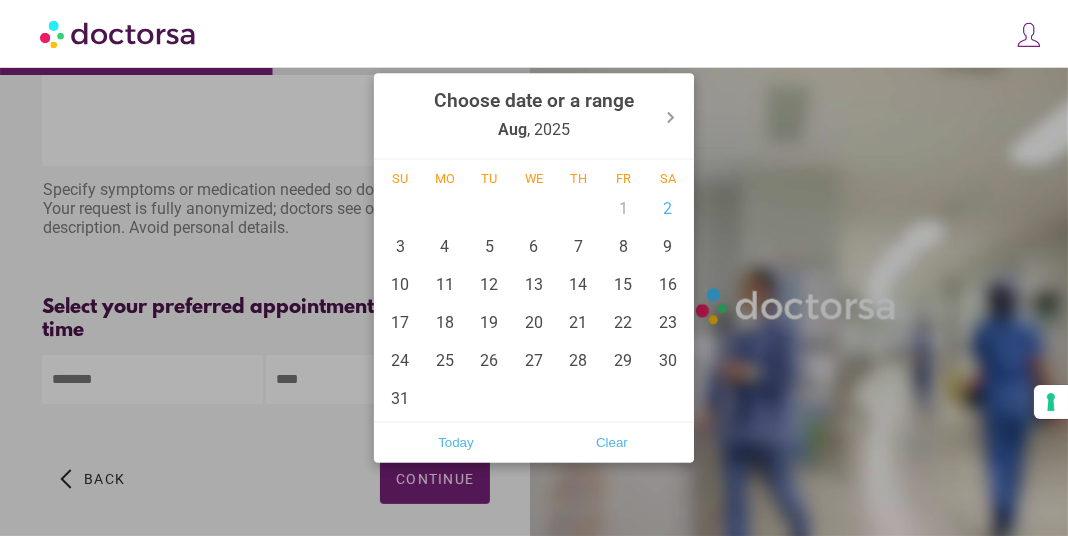 click at bounding box center (534, 268) 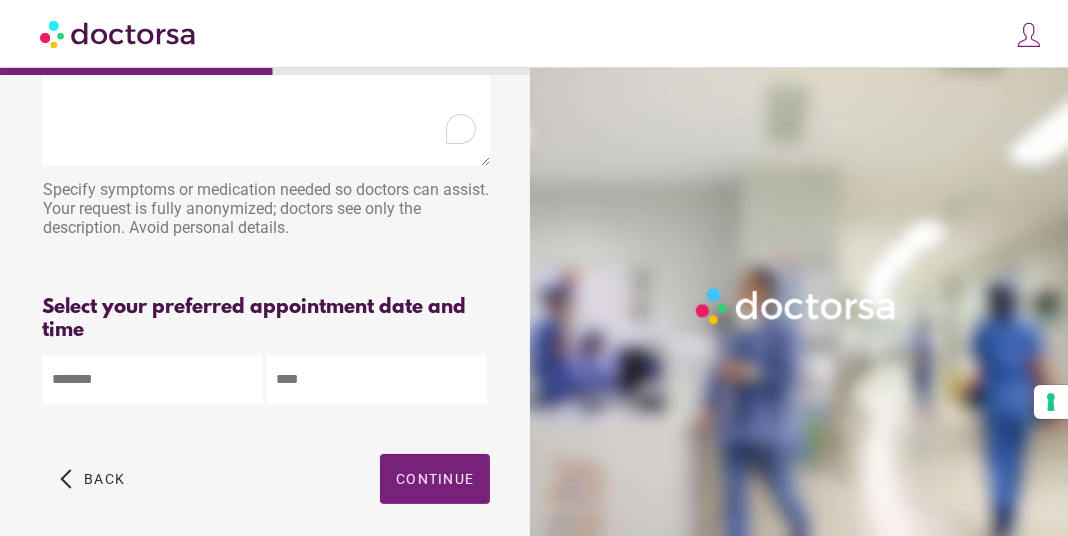 click on "**********" at bounding box center (534, 242) 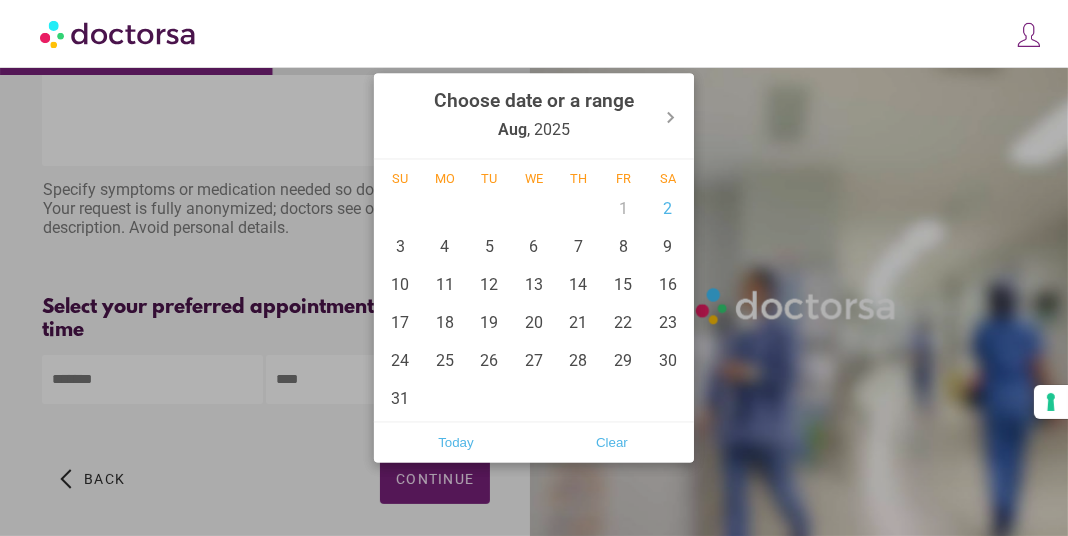 click on "4" at bounding box center [445, 247] 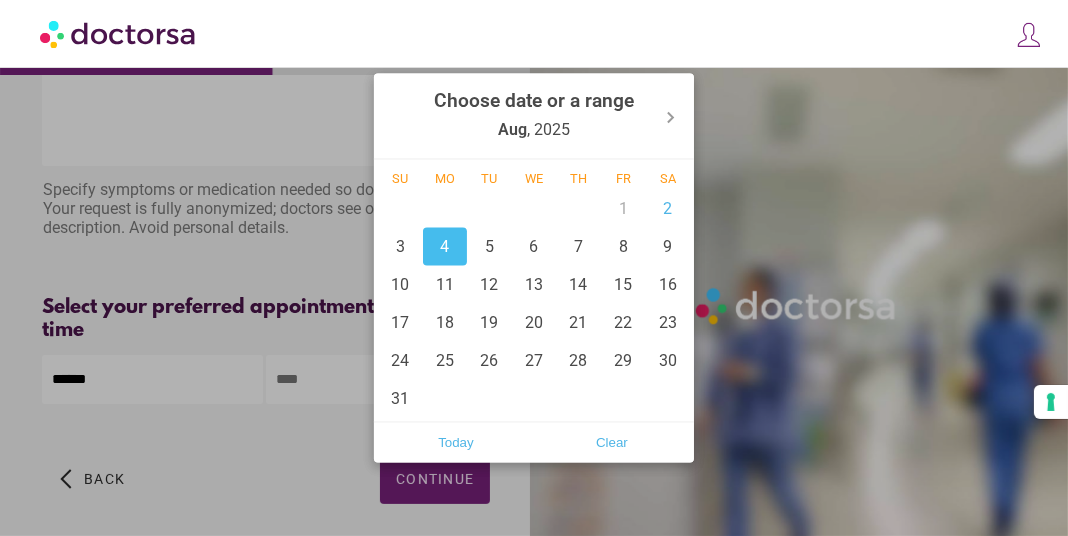 click on "5" at bounding box center (489, 247) 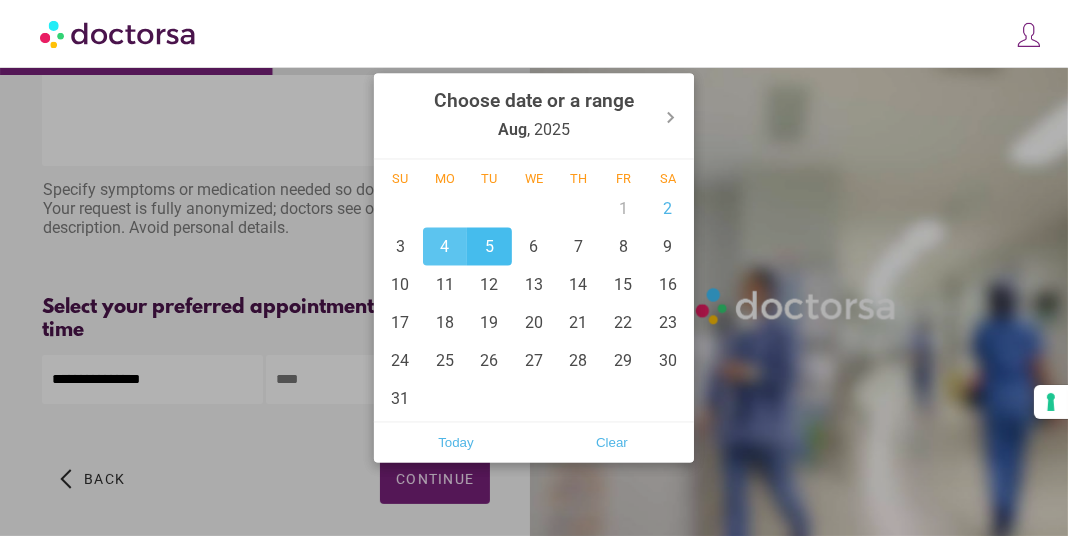 click on "6" at bounding box center (534, 247) 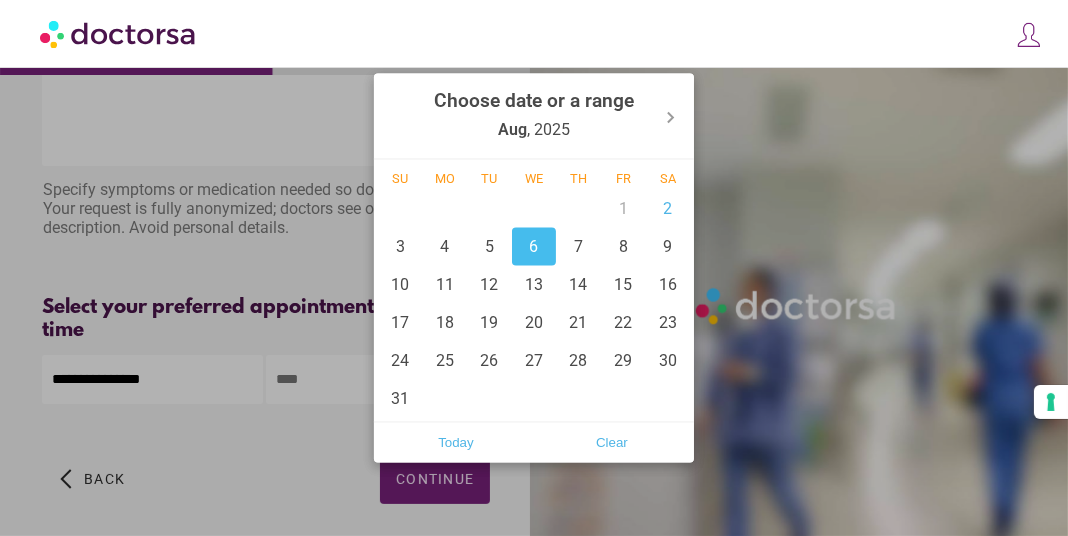 type on "******" 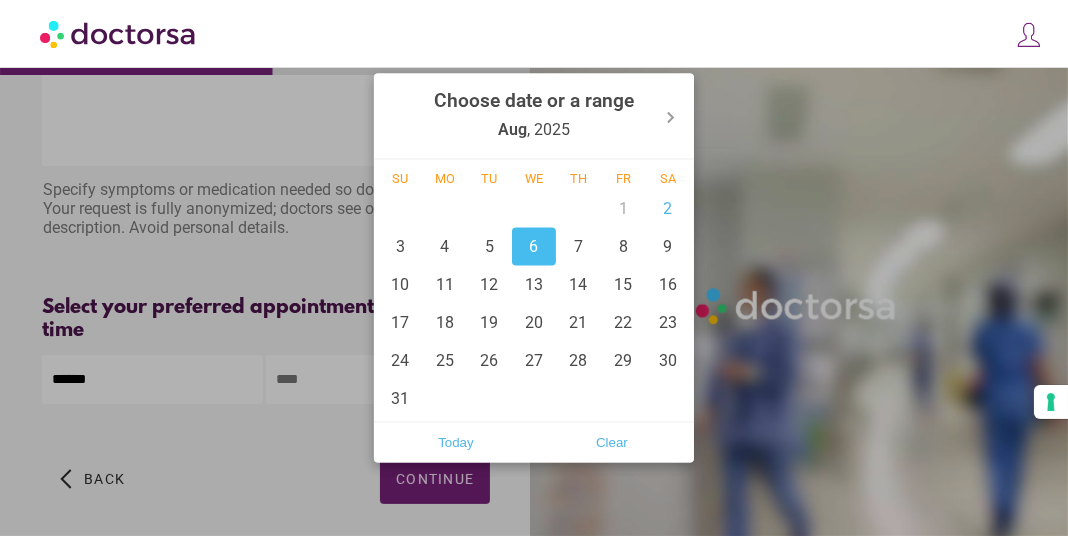 click at bounding box center [534, 268] 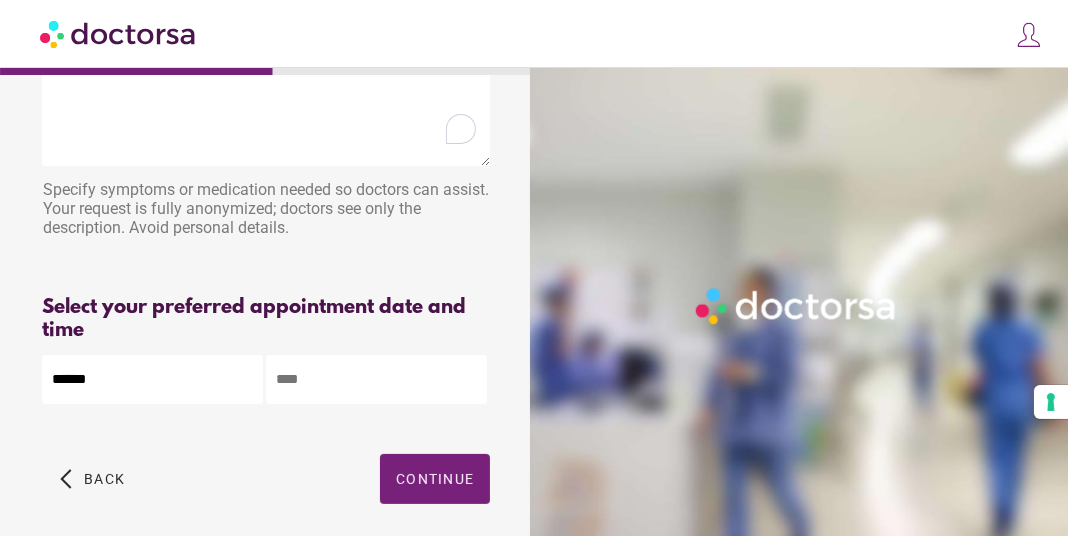 click at bounding box center [376, 379] 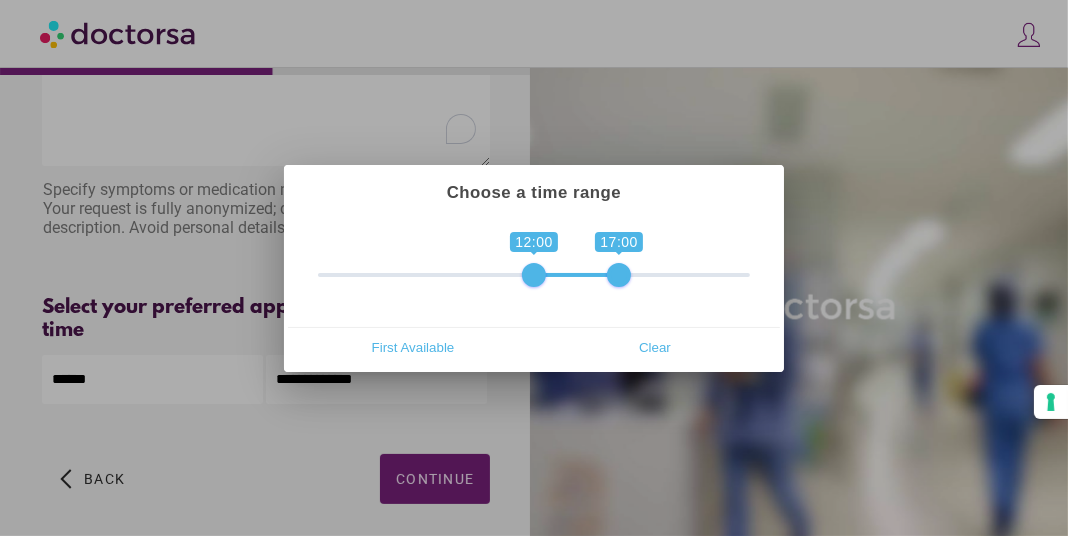 type on "**********" 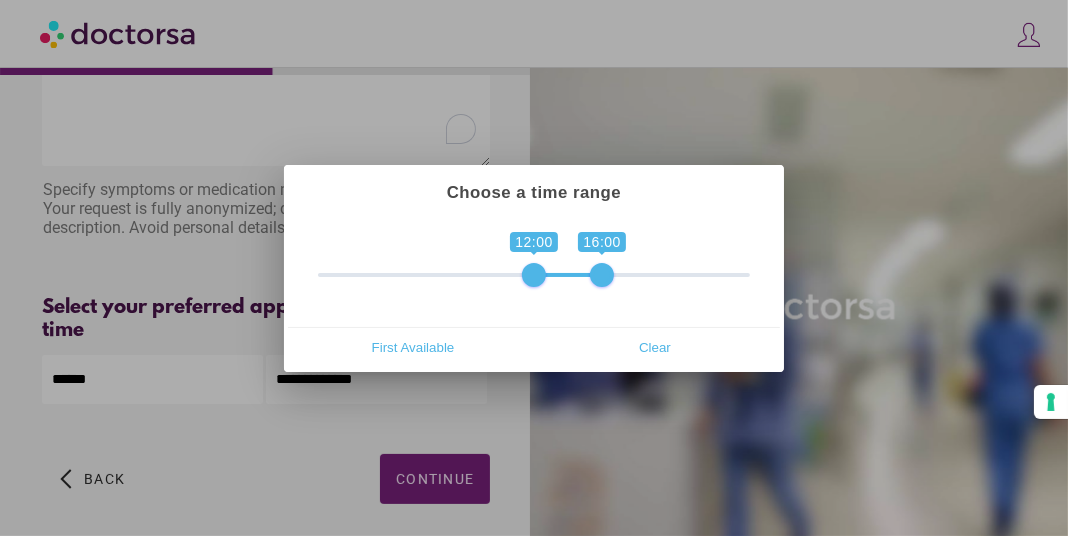click at bounding box center [534, 268] 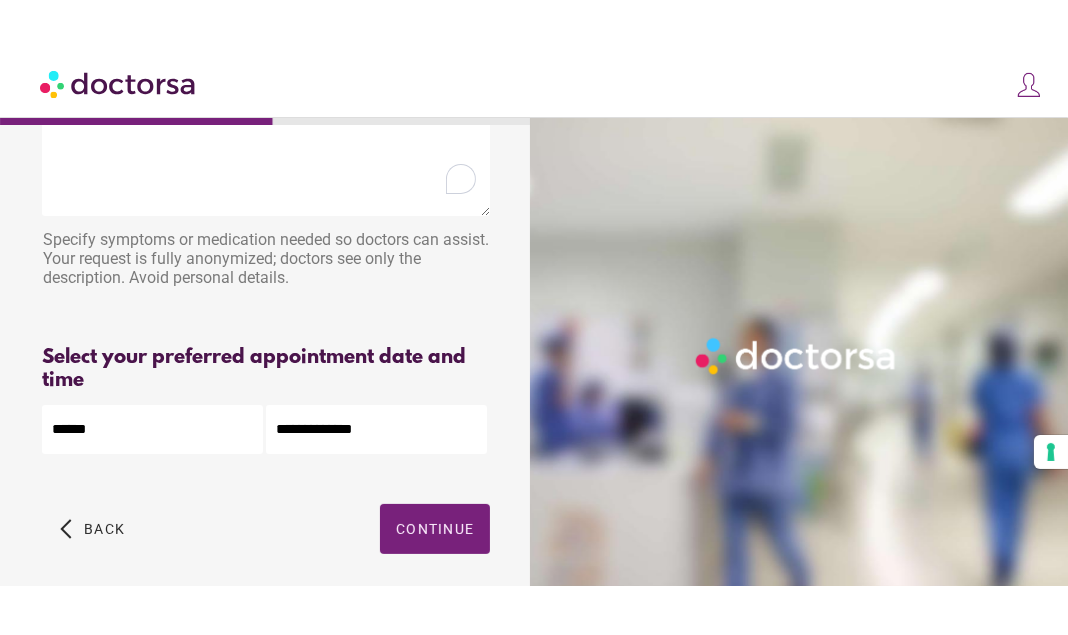 scroll, scrollTop: 109, scrollLeft: 0, axis: vertical 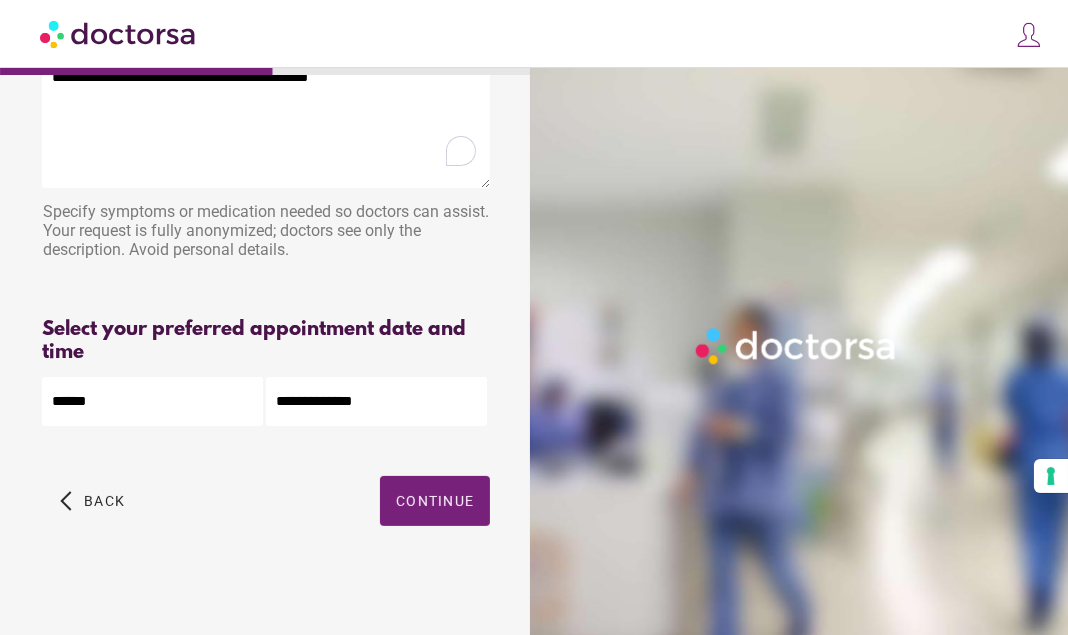 click at bounding box center (435, 501) 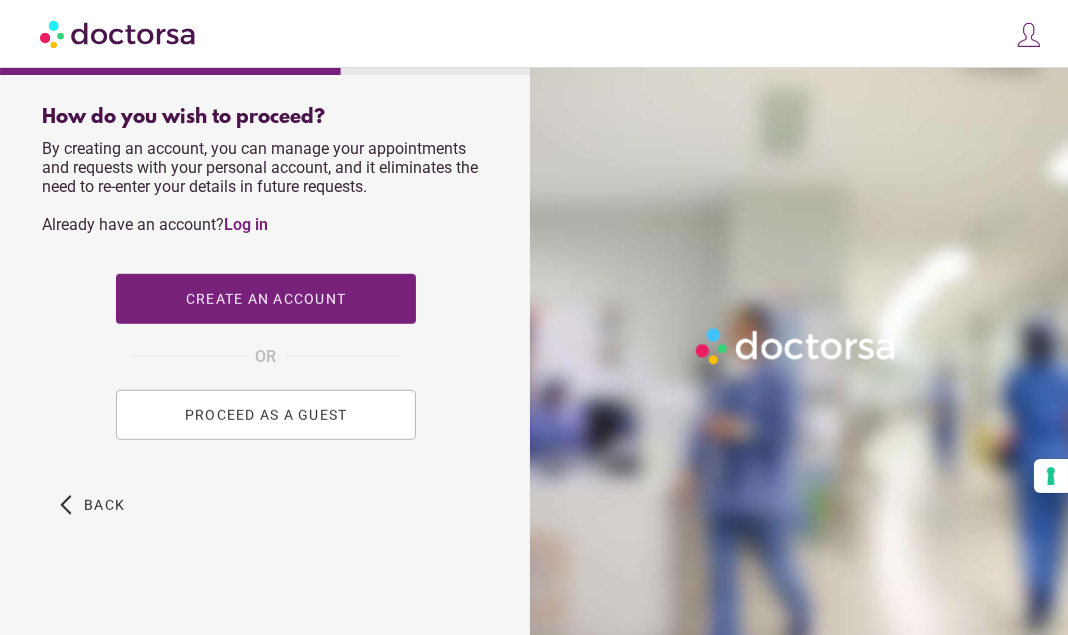 scroll, scrollTop: 897, scrollLeft: 0, axis: vertical 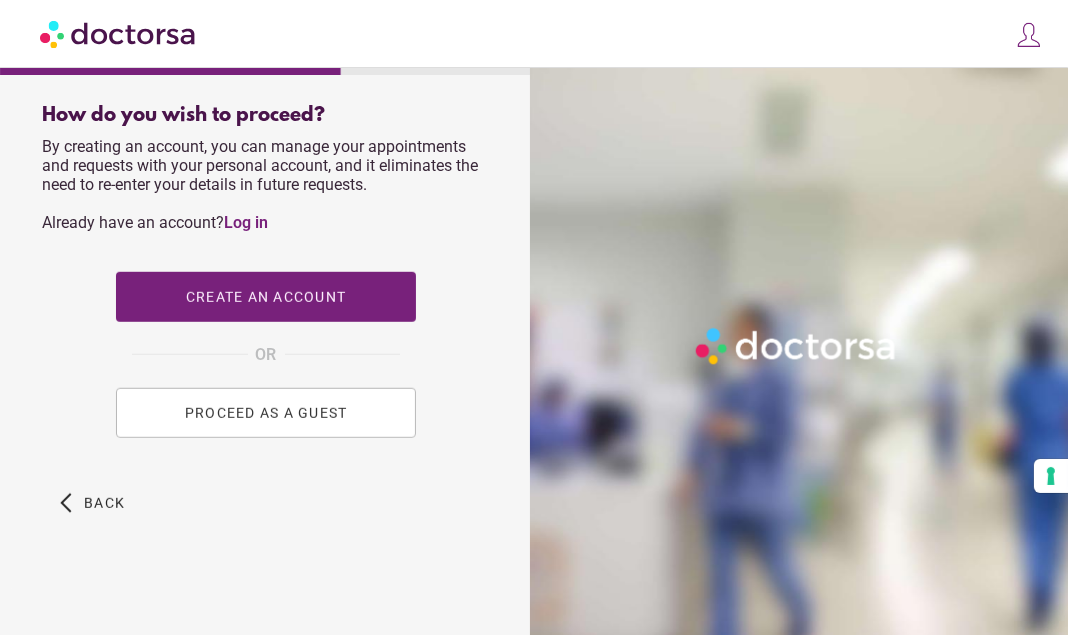 click on "PROCEED AS A GUEST" at bounding box center (266, 413) 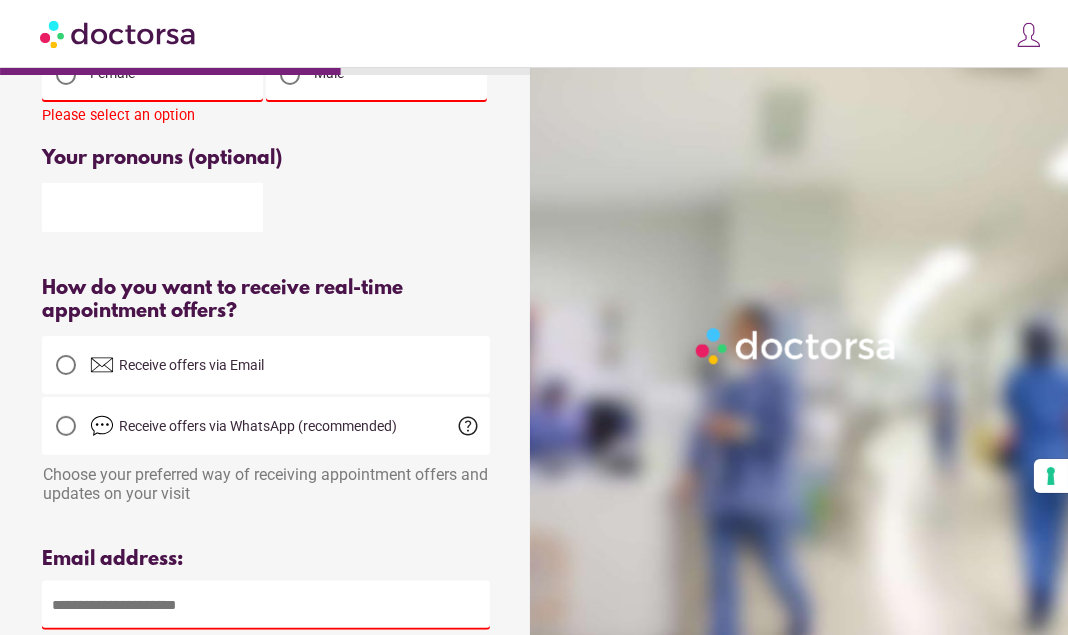 scroll, scrollTop: 0, scrollLeft: 0, axis: both 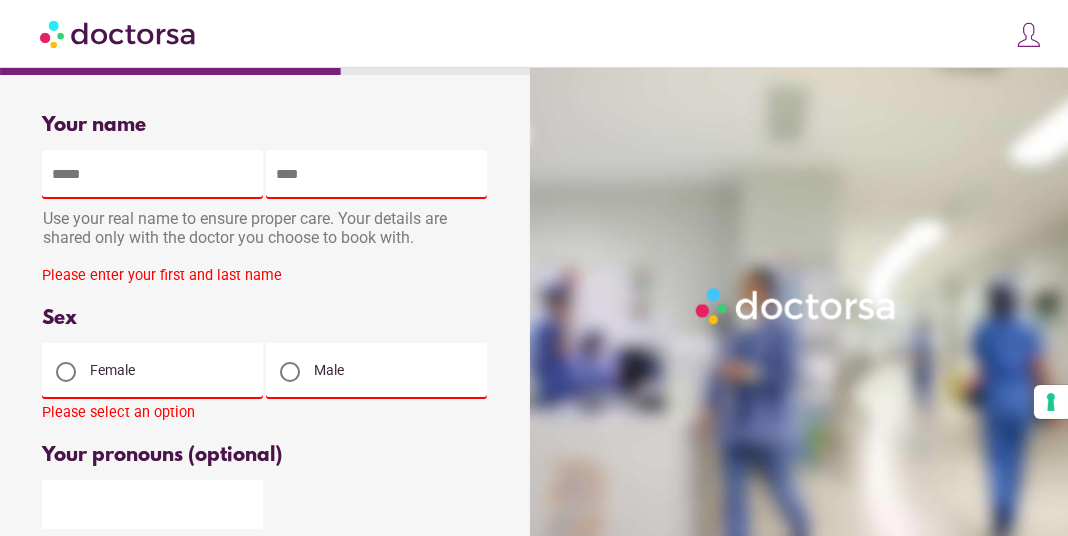 click at bounding box center [152, 174] 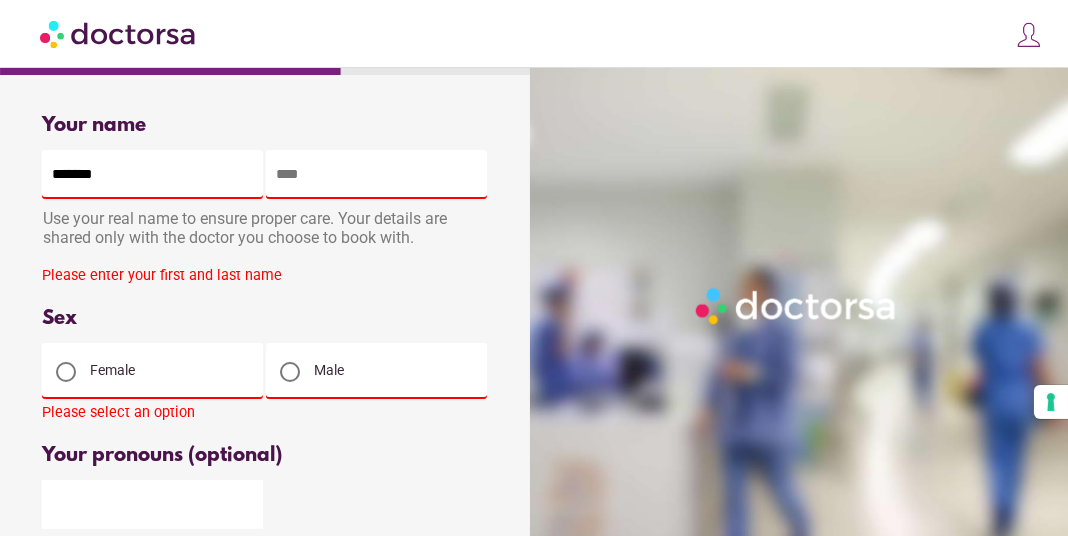 type on "*******" 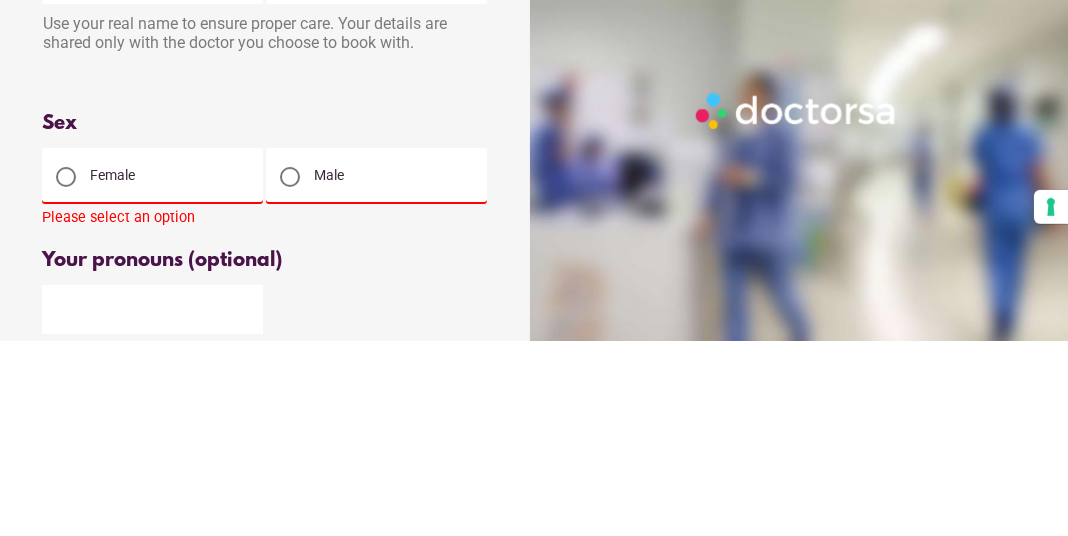 type on "******" 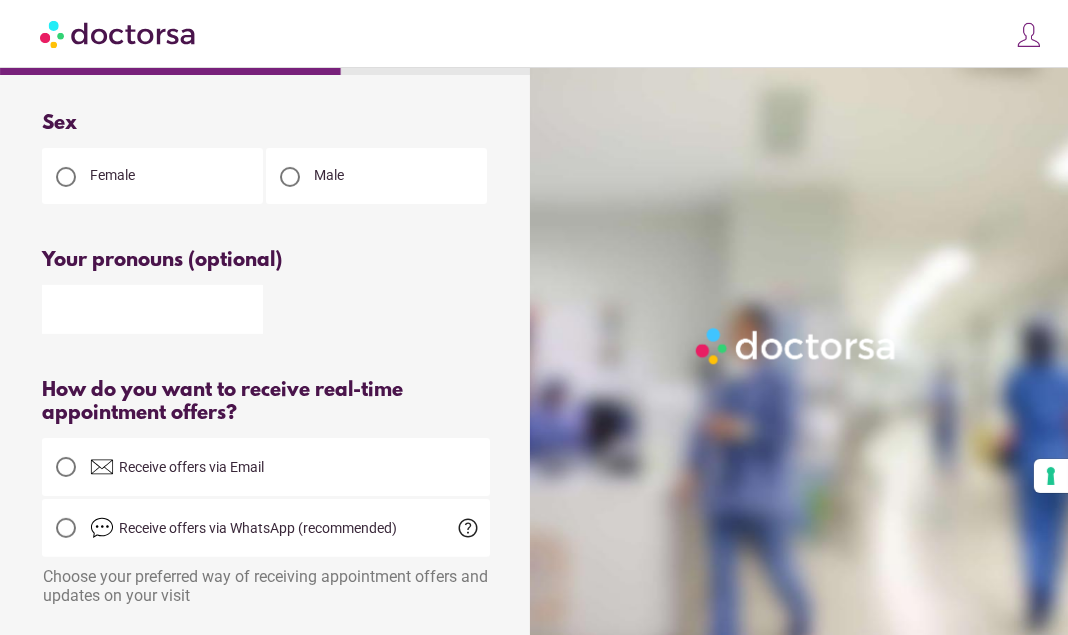 click at bounding box center (152, 309) 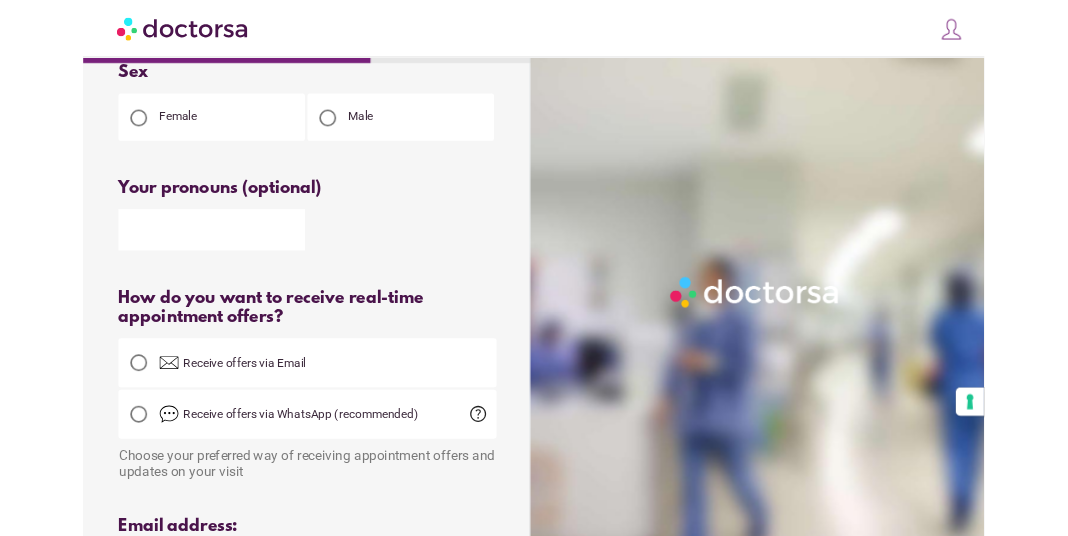 scroll, scrollTop: 251, scrollLeft: 0, axis: vertical 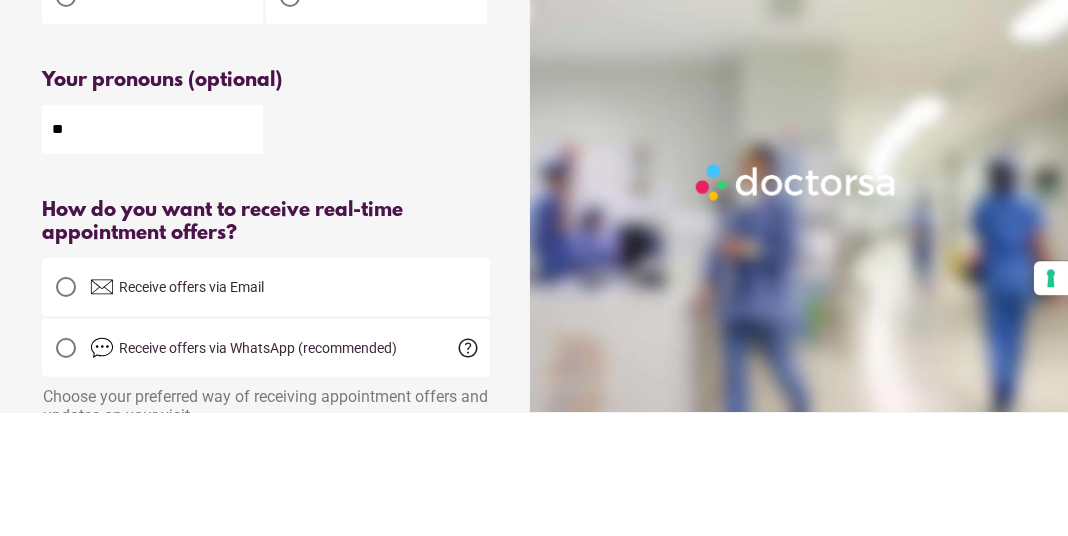 type on "*" 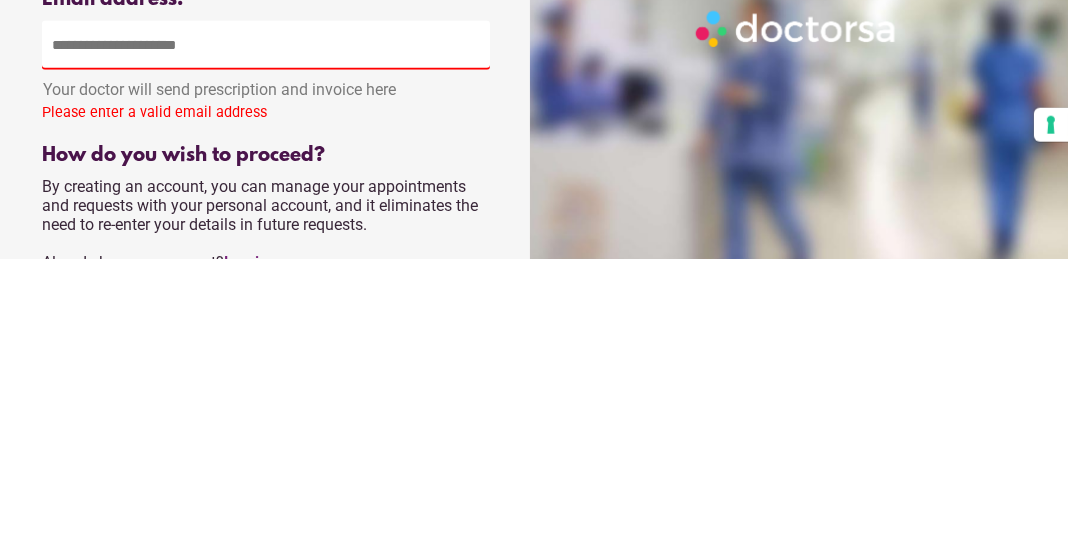 scroll, scrollTop: 588, scrollLeft: 0, axis: vertical 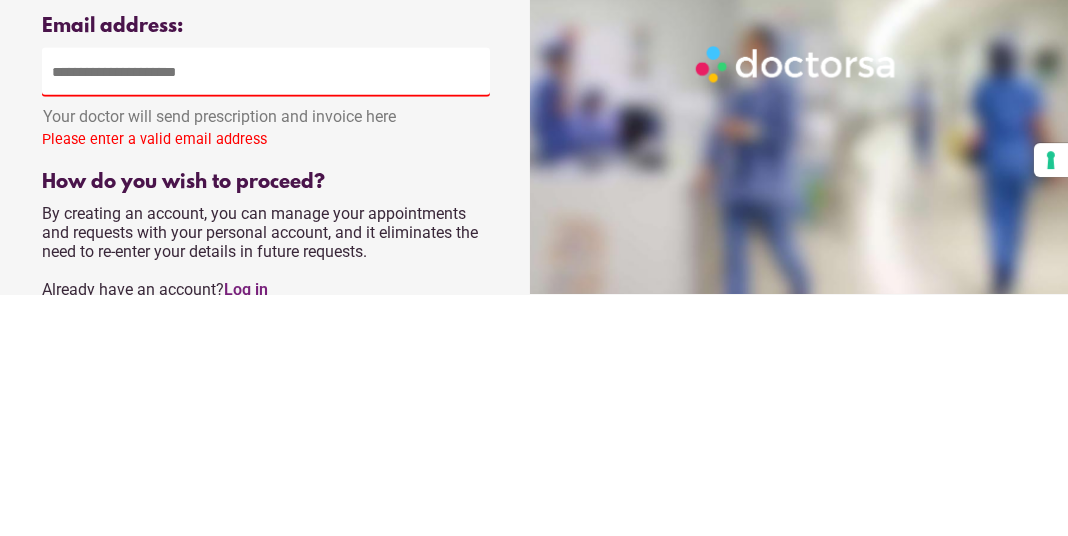 type on "*******" 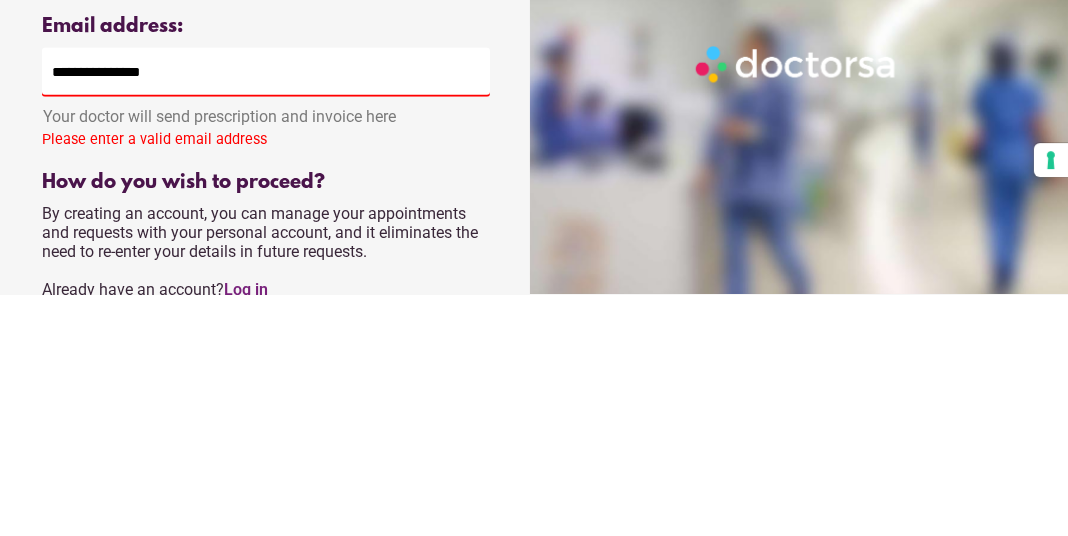 type on "**********" 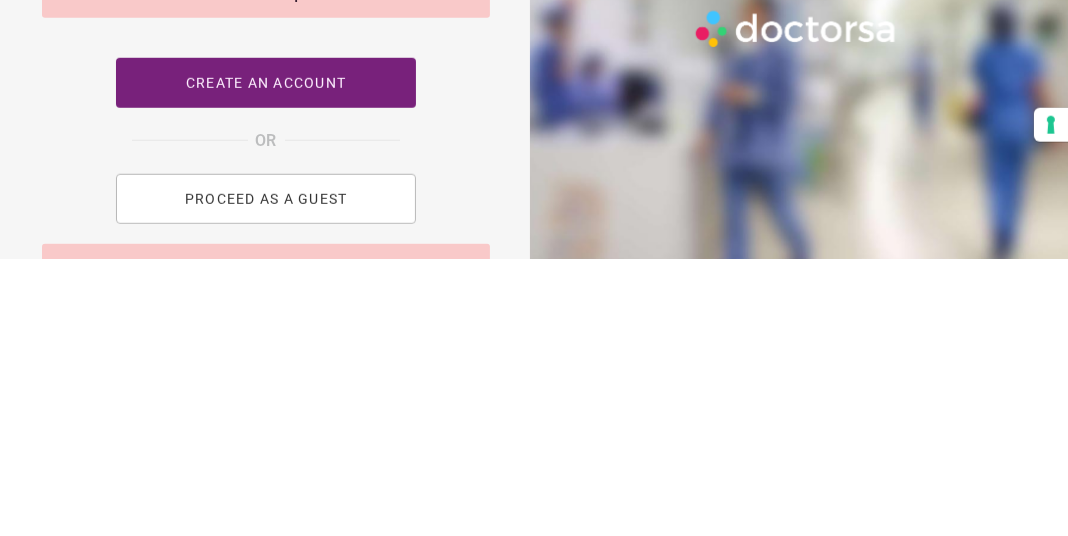 scroll, scrollTop: 910, scrollLeft: 0, axis: vertical 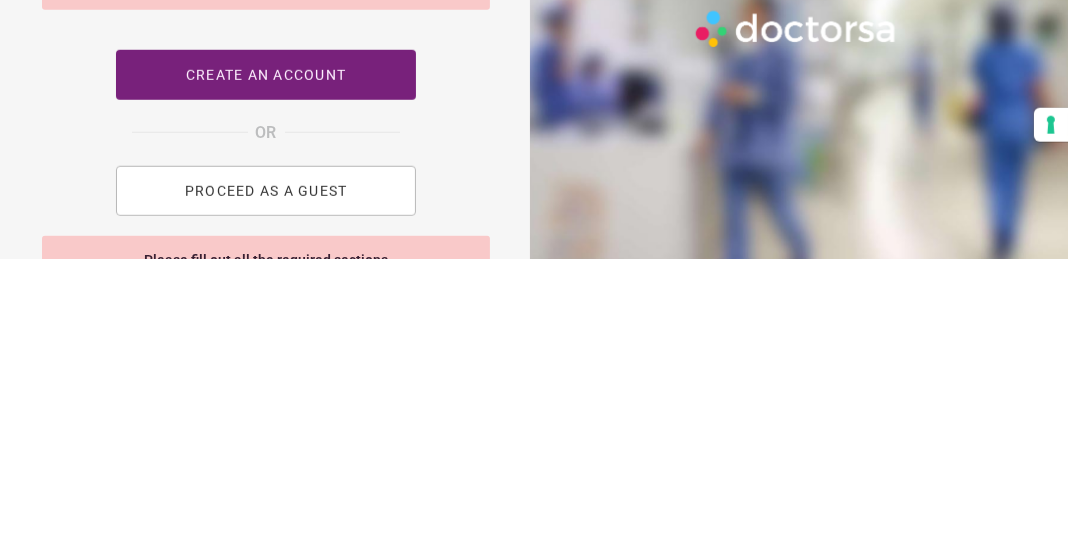click on "PROCEED AS A GUEST" at bounding box center (266, 468) 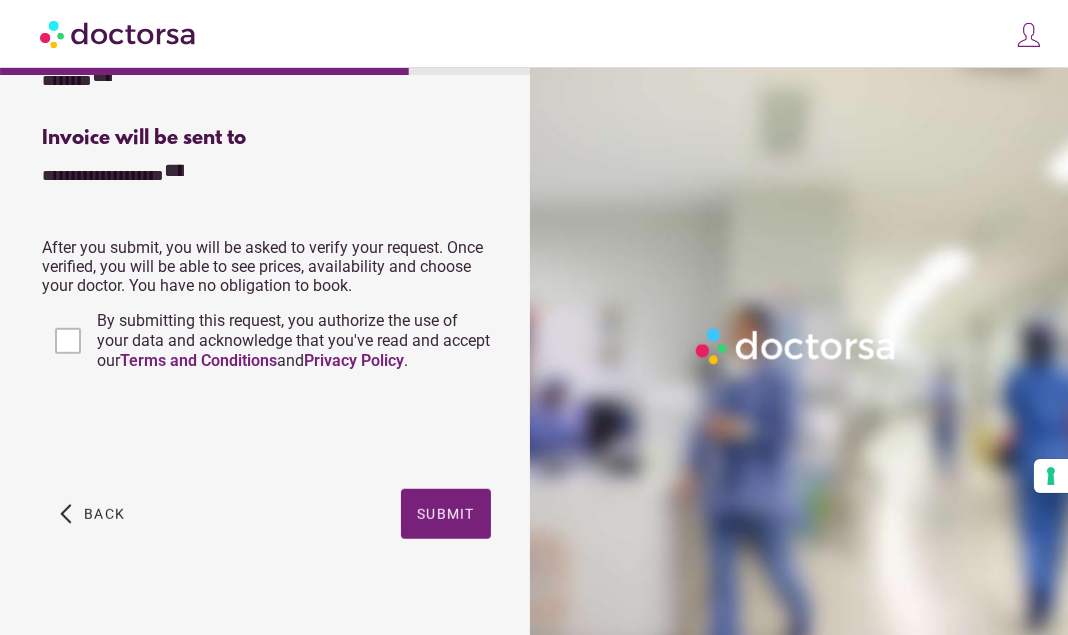 scroll, scrollTop: 840, scrollLeft: 0, axis: vertical 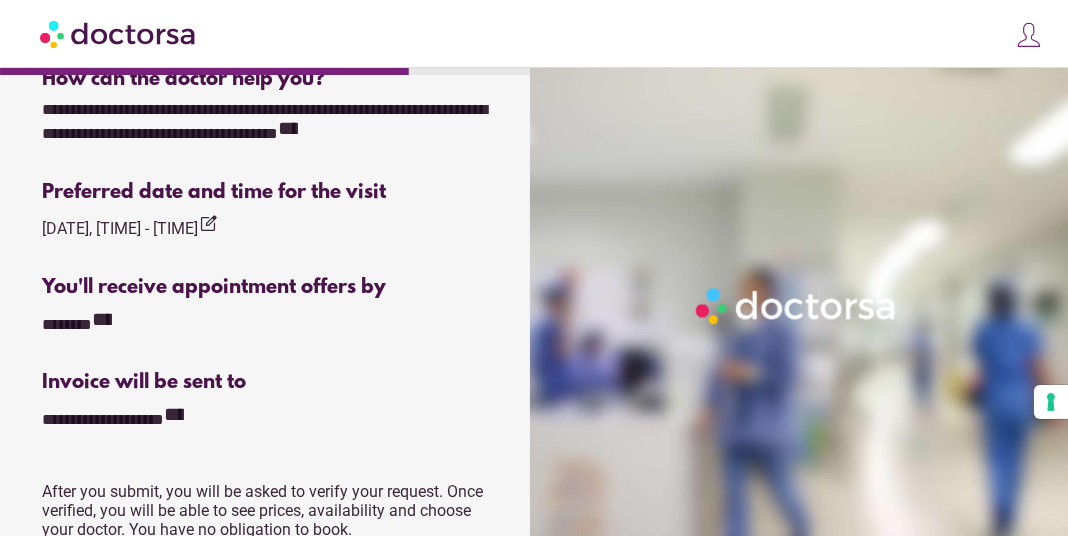 click on "**********" at bounding box center [102, 319] 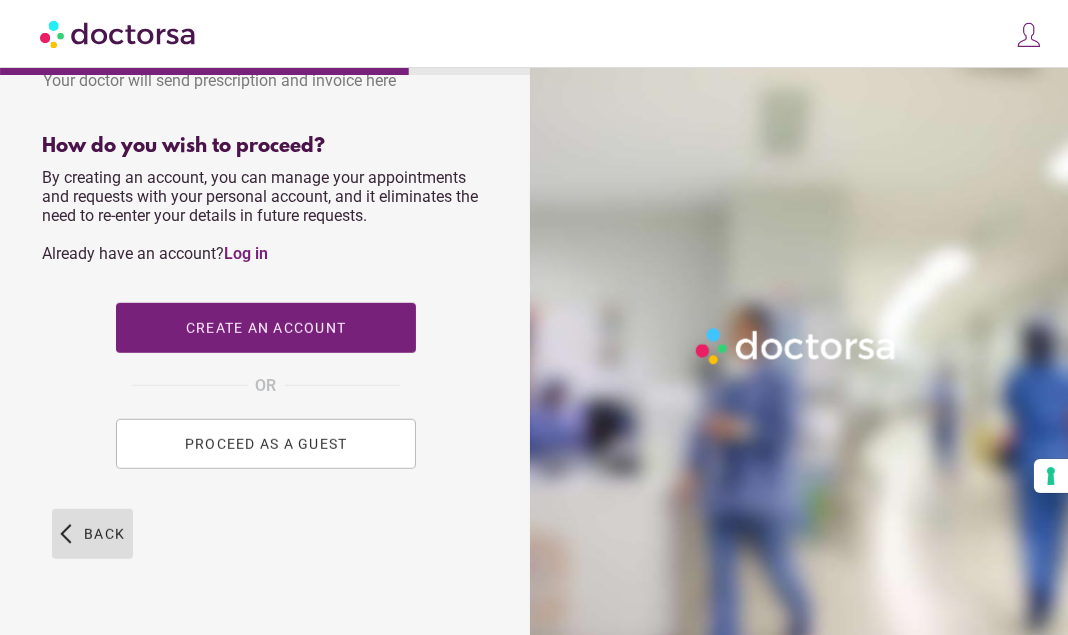 scroll, scrollTop: 897, scrollLeft: 0, axis: vertical 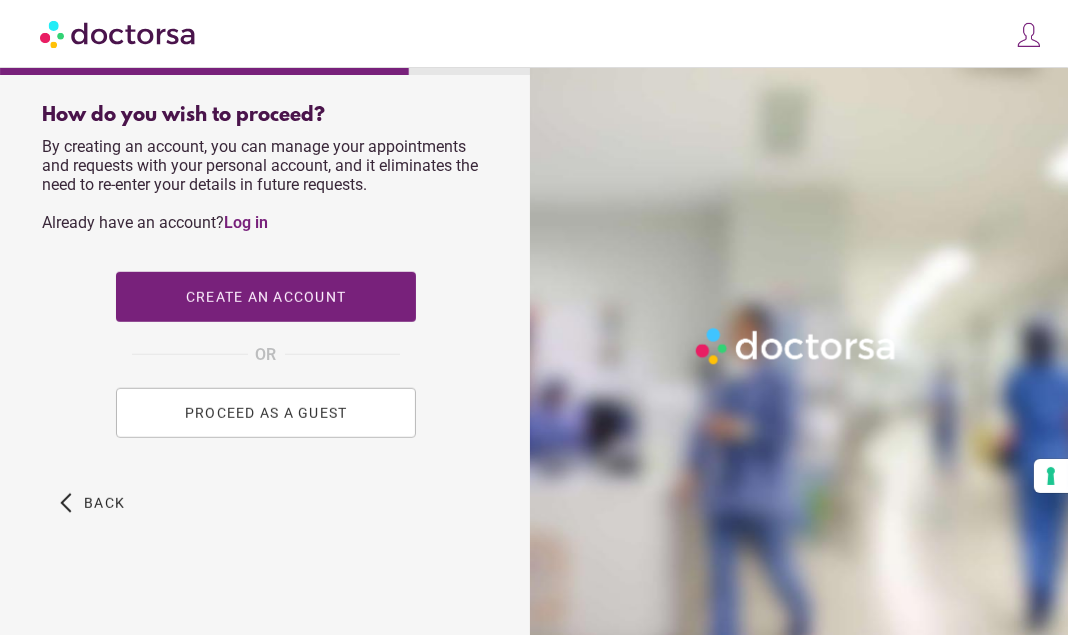 click on "PROCEED AS A GUEST" at bounding box center (266, 413) 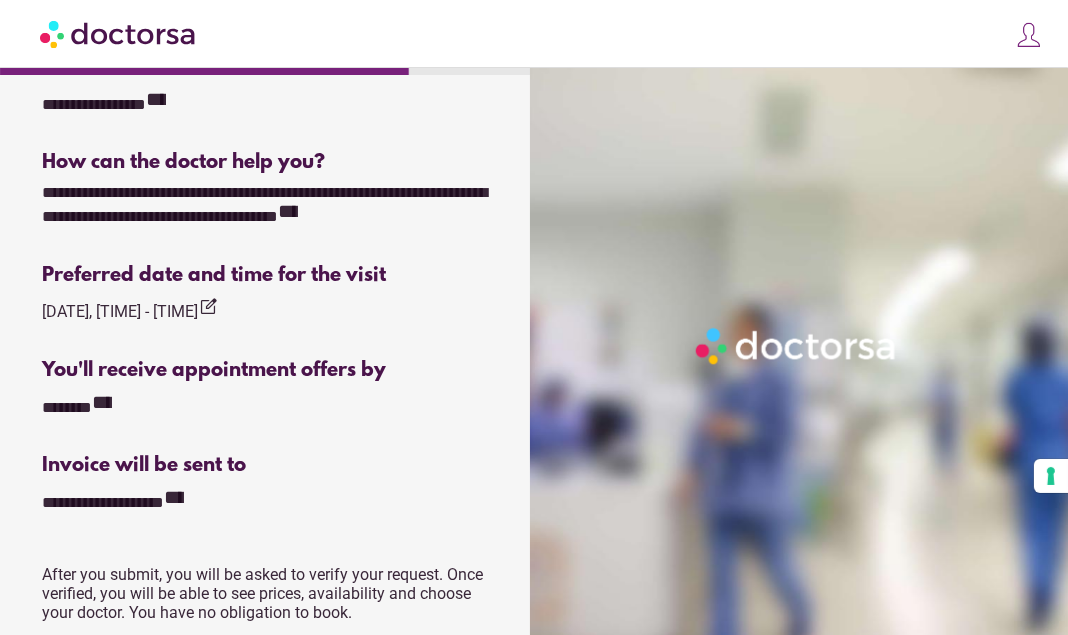 scroll, scrollTop: 846, scrollLeft: 0, axis: vertical 